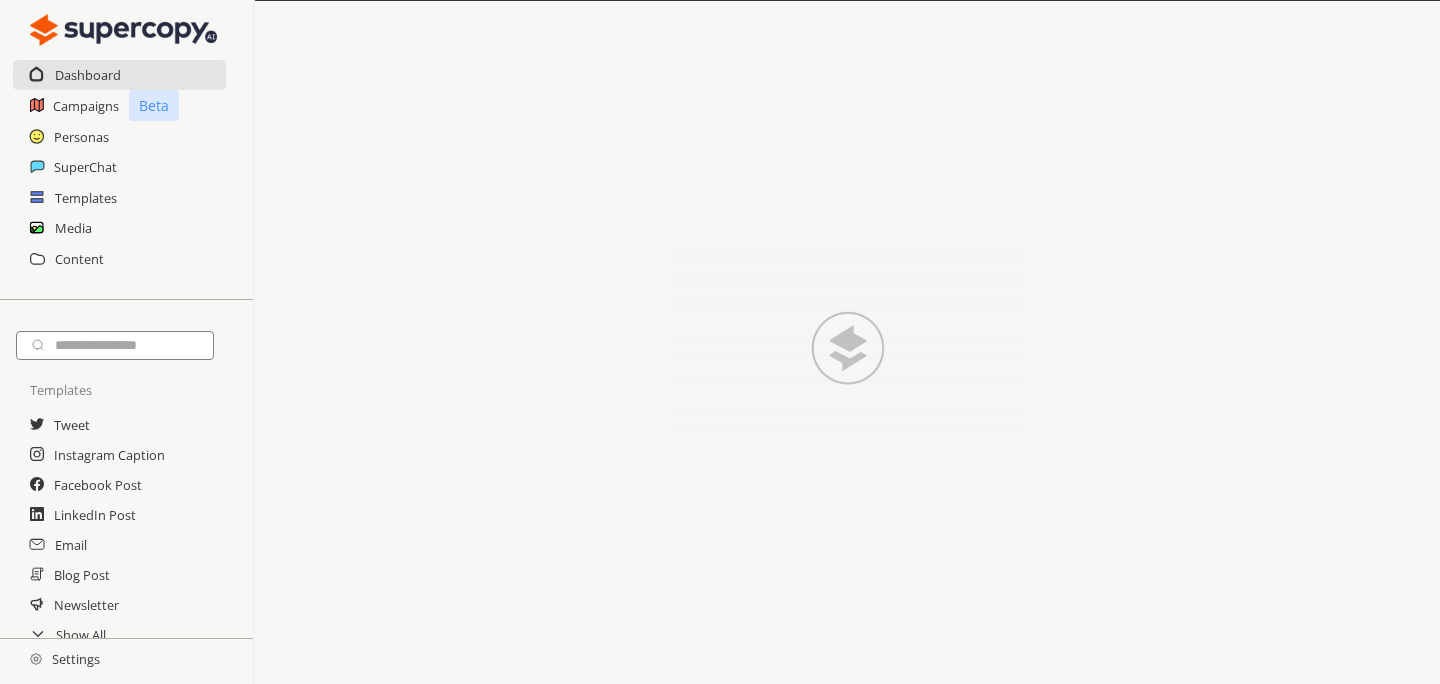 scroll, scrollTop: 0, scrollLeft: 0, axis: both 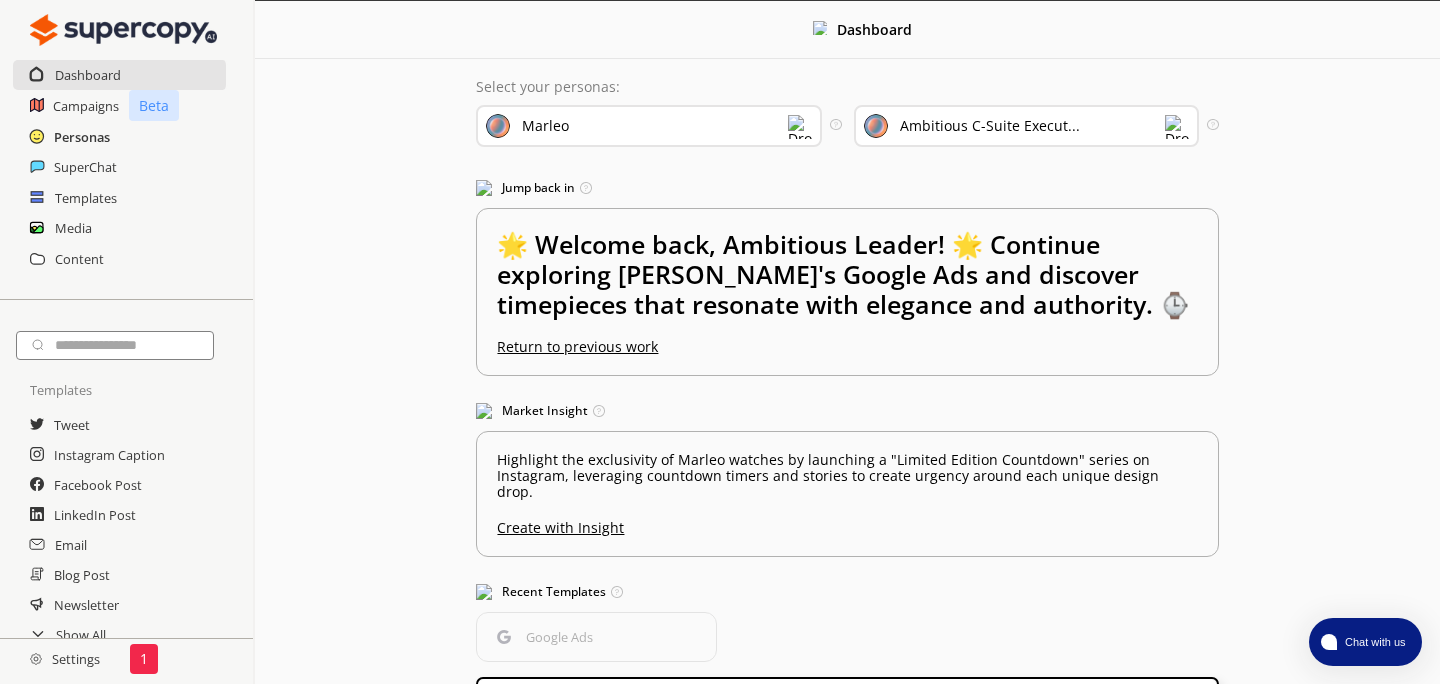 click on "Personas" at bounding box center [82, 137] 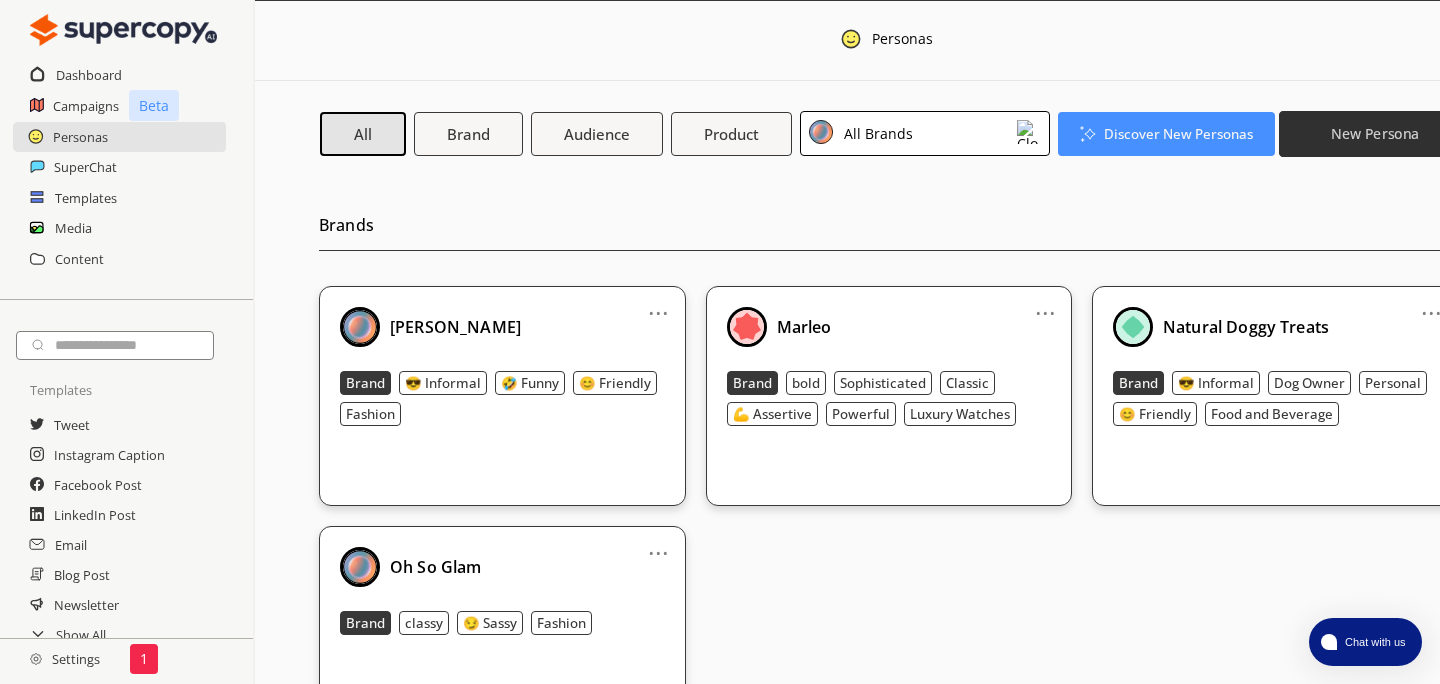 click on "New Persona" at bounding box center [1375, 133] 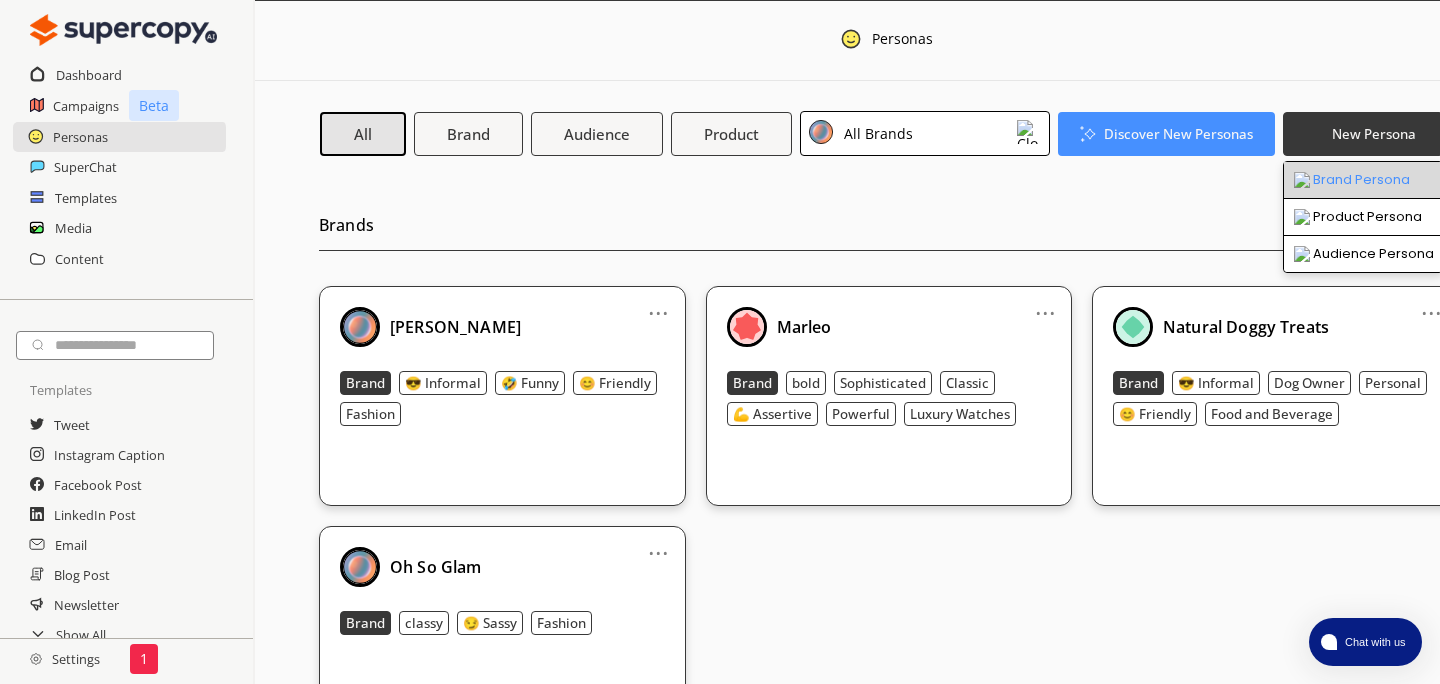 click on "Brand Persona" at bounding box center [1363, 180] 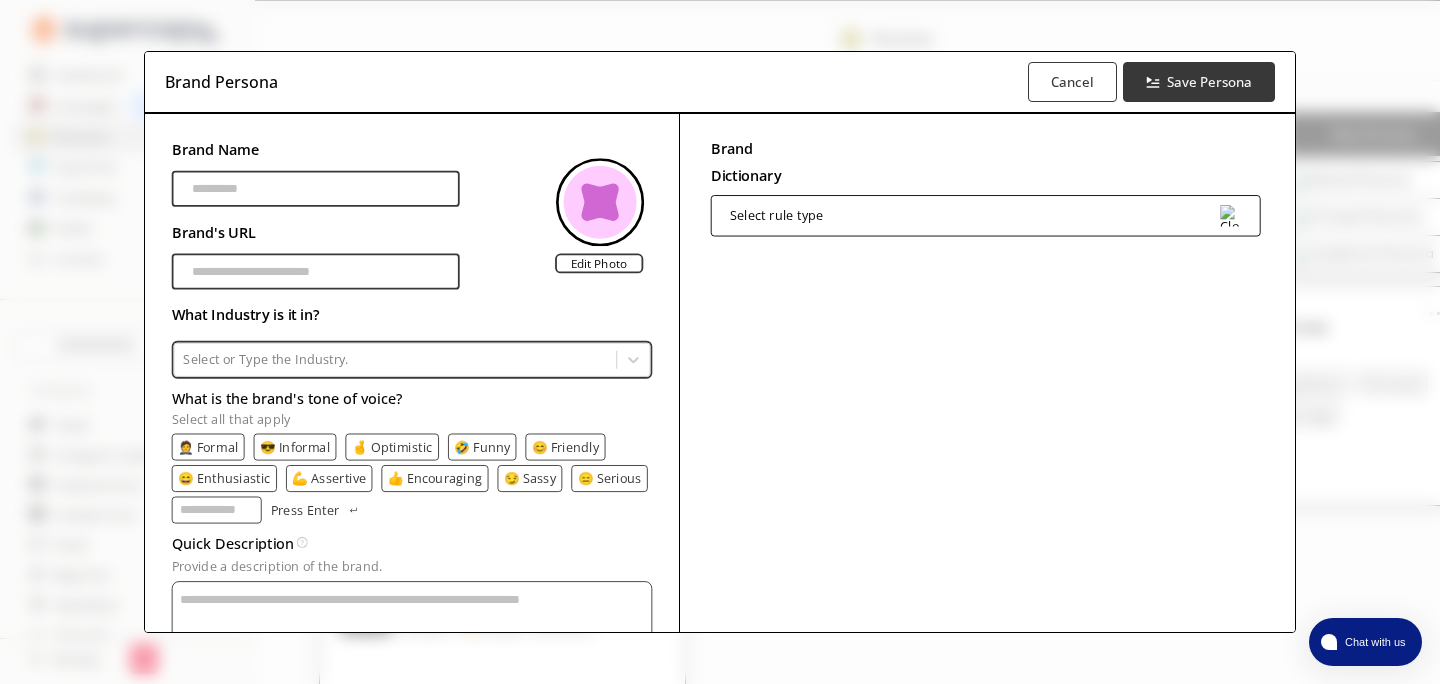 scroll, scrollTop: 34, scrollLeft: 0, axis: vertical 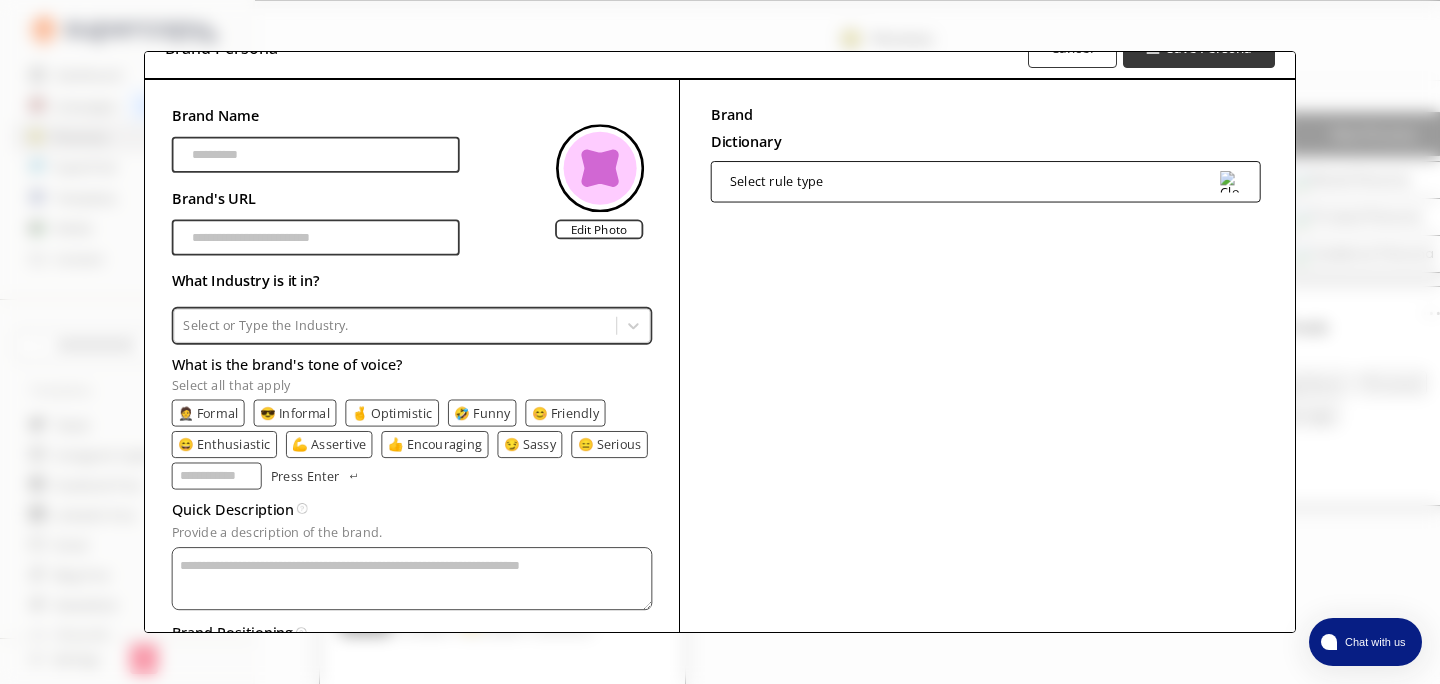 click on "What is the brand's tone of voice?" at bounding box center (412, 364) 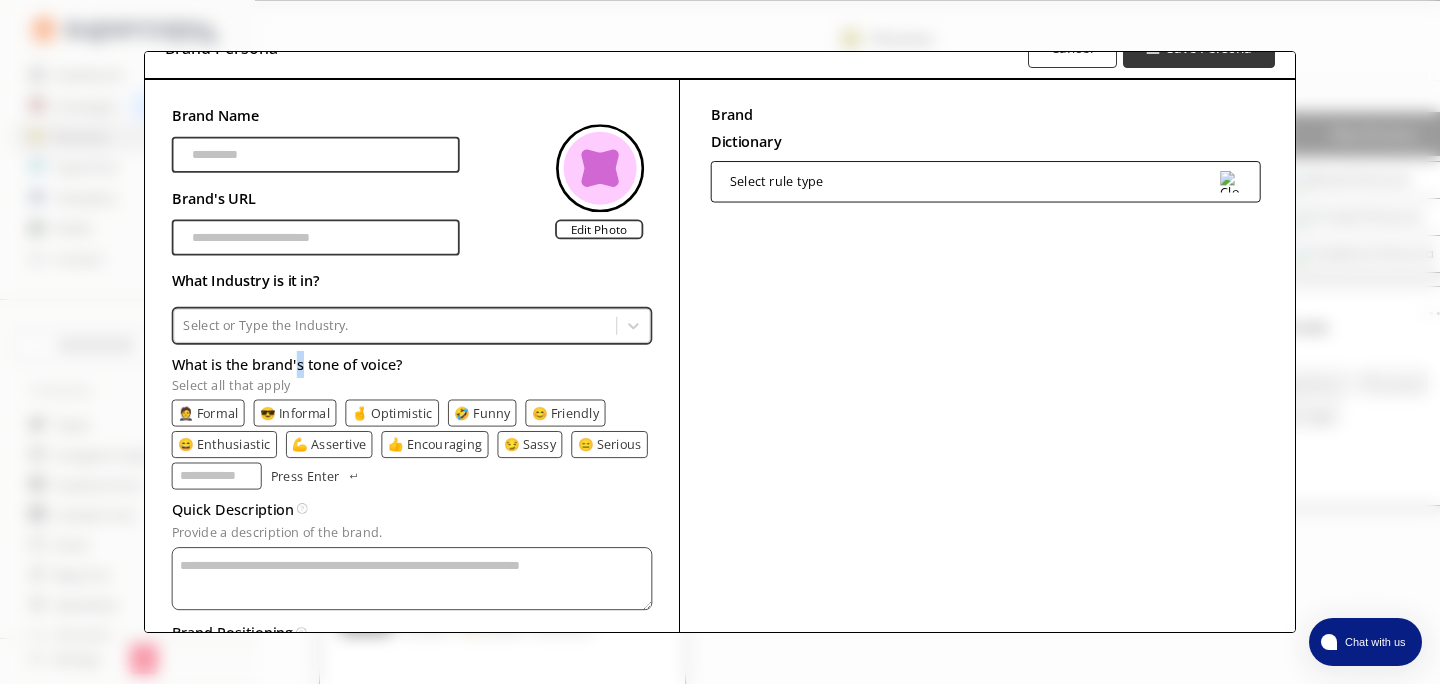 click on "What is the brand's tone of voice?" at bounding box center (412, 364) 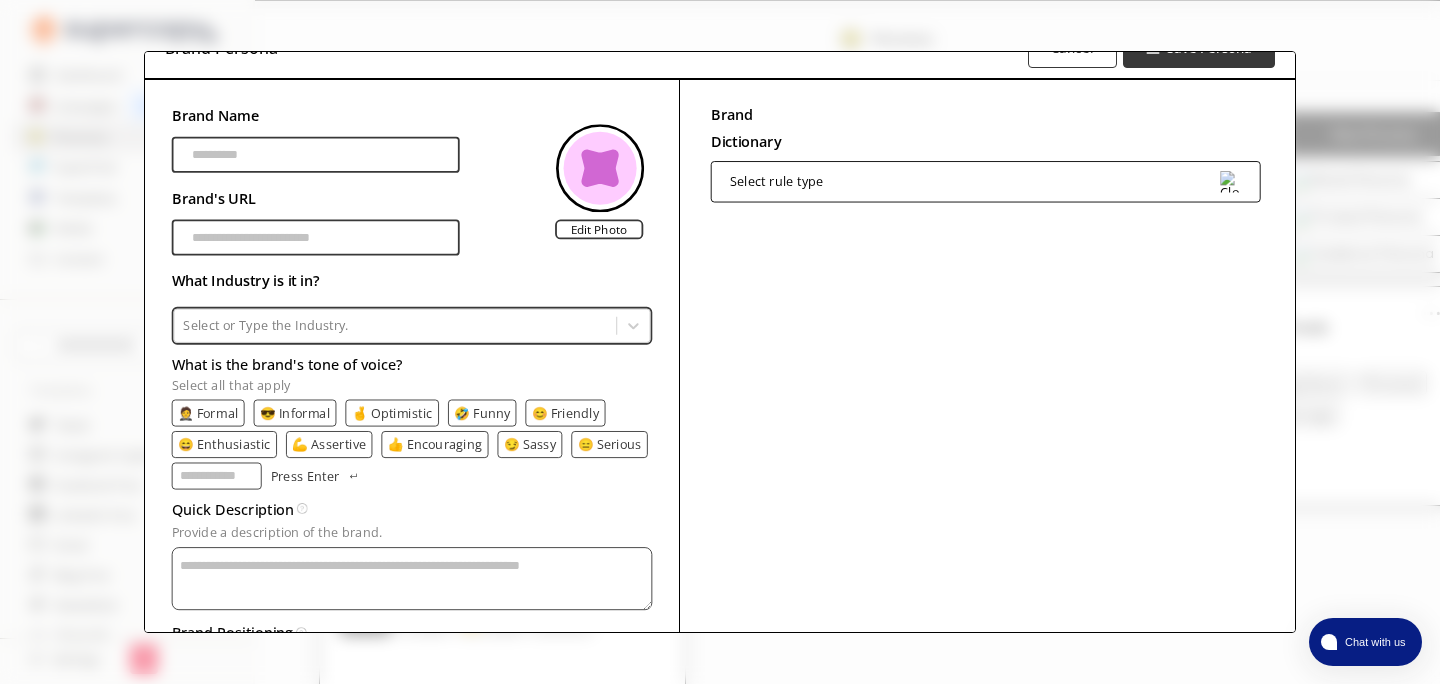 click on "What is the brand's tone of voice?" at bounding box center [412, 364] 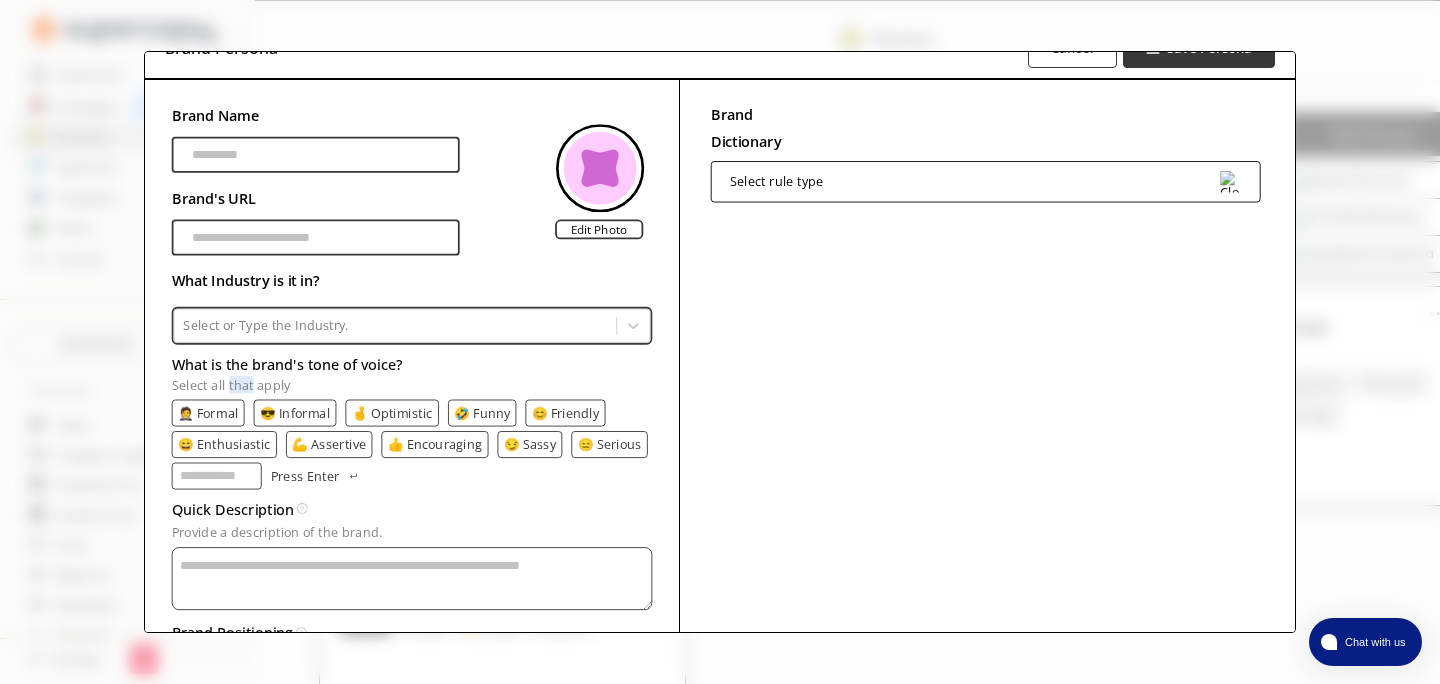 click on "Select all that apply" at bounding box center [412, 385] 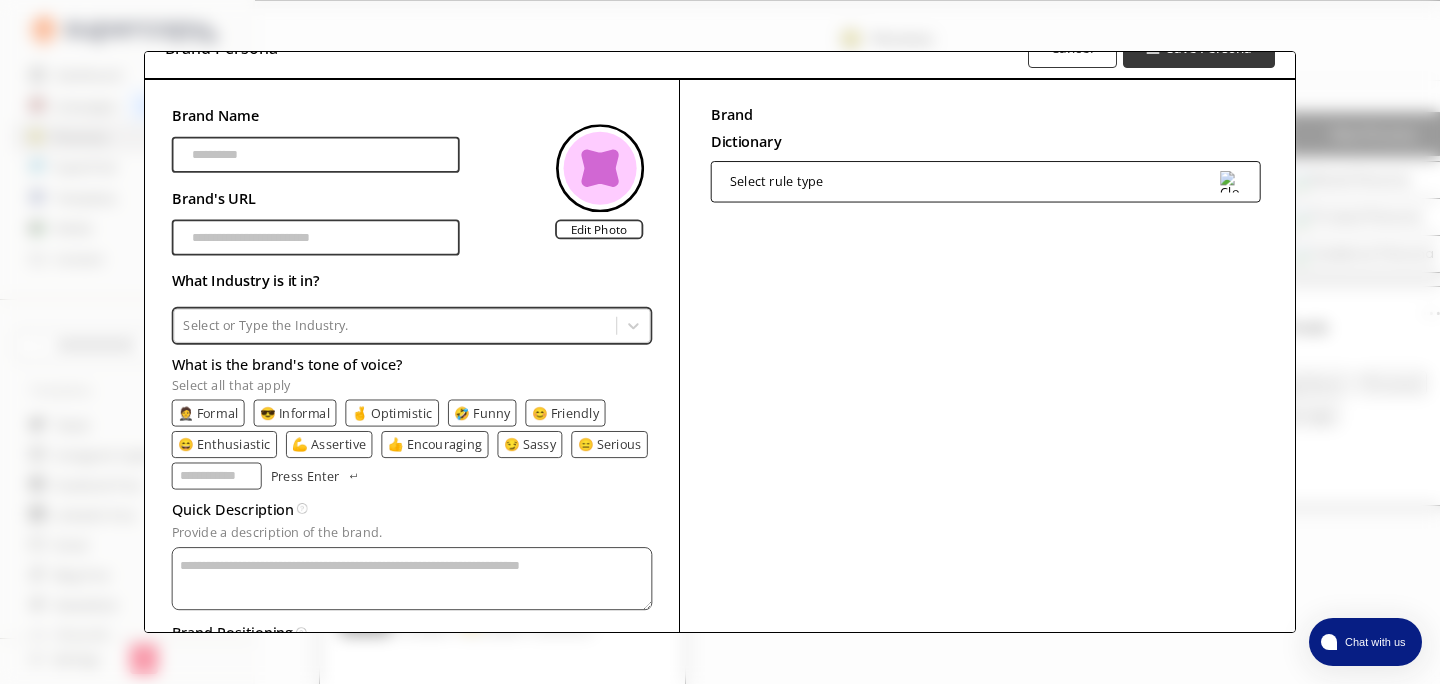 click on "Select all that apply" at bounding box center [412, 385] 